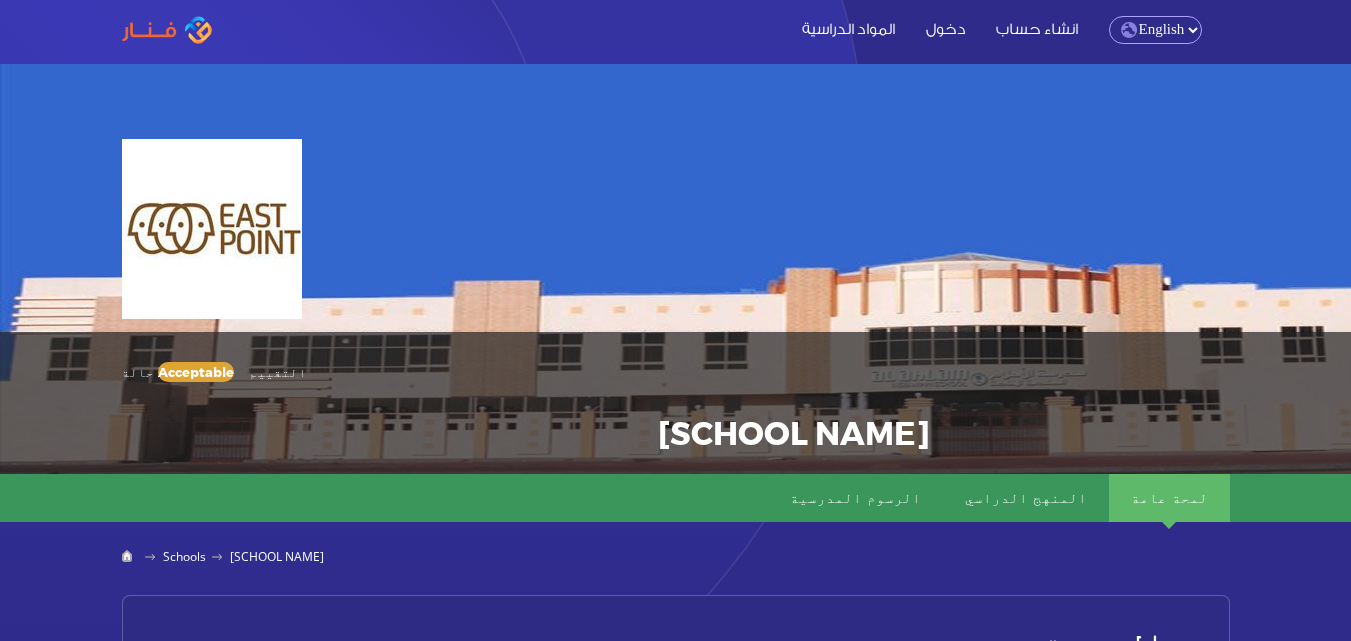 scroll, scrollTop: 0, scrollLeft: 0, axis: both 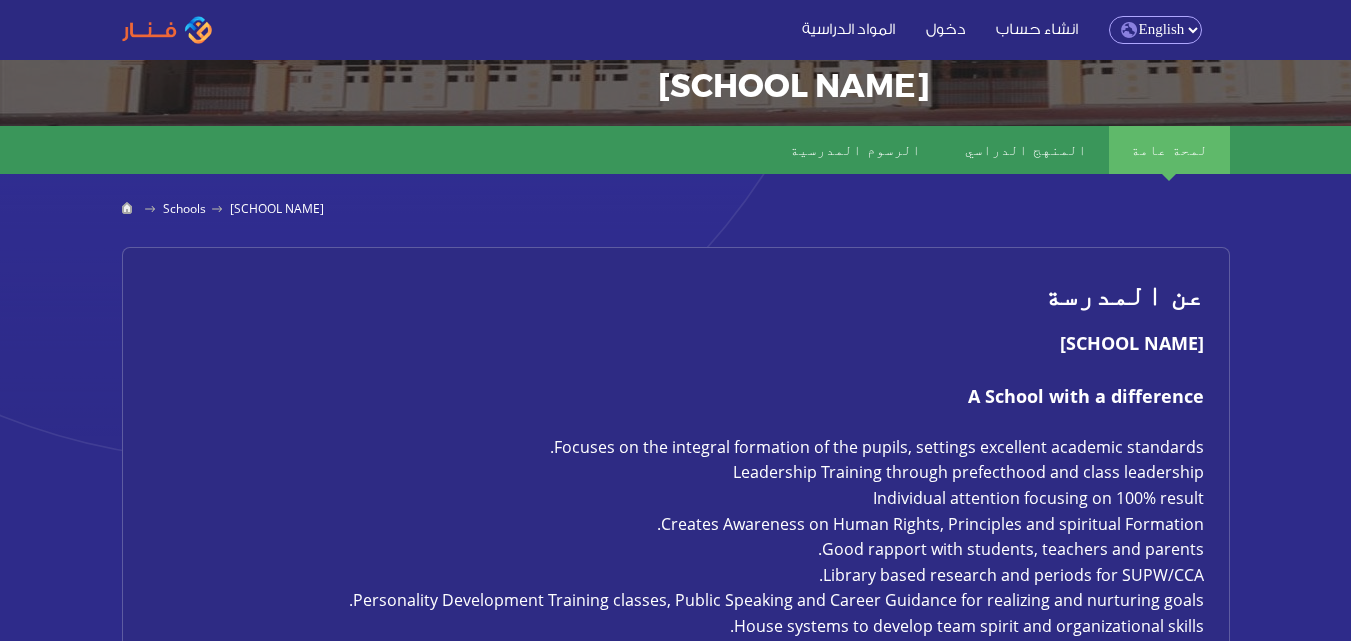 click on "English
Arabic" at bounding box center (1155, 30) 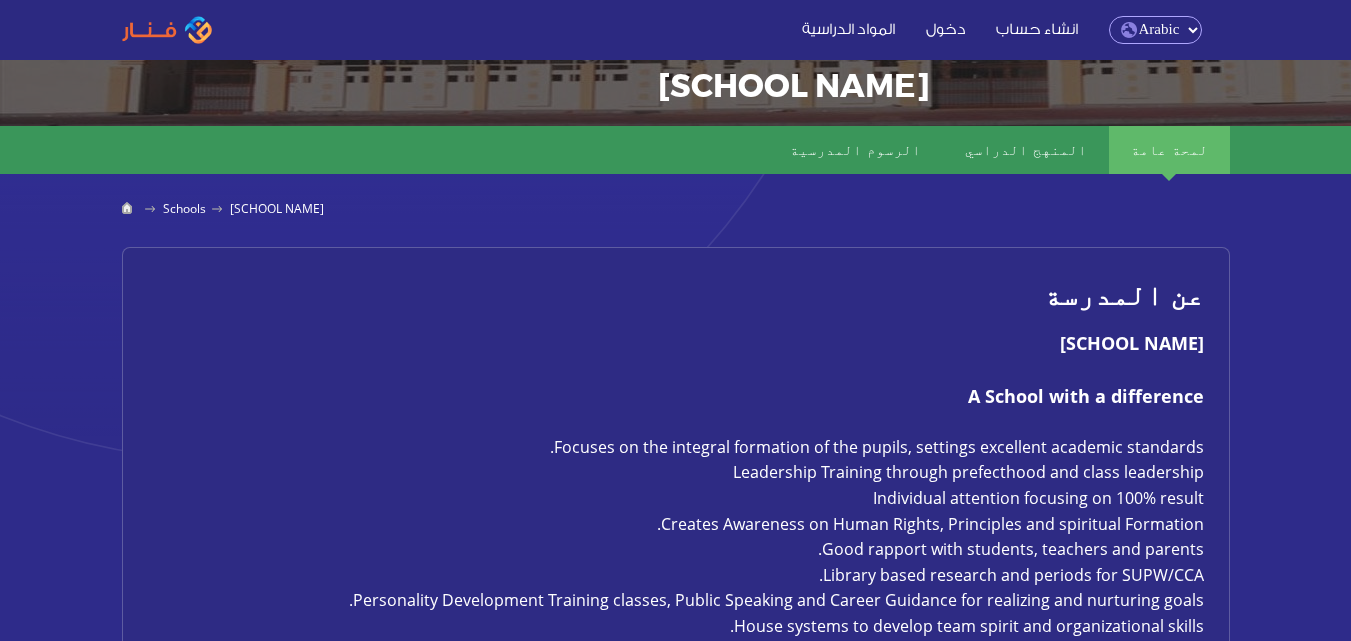 click on "English
Arabic" at bounding box center [1155, 30] 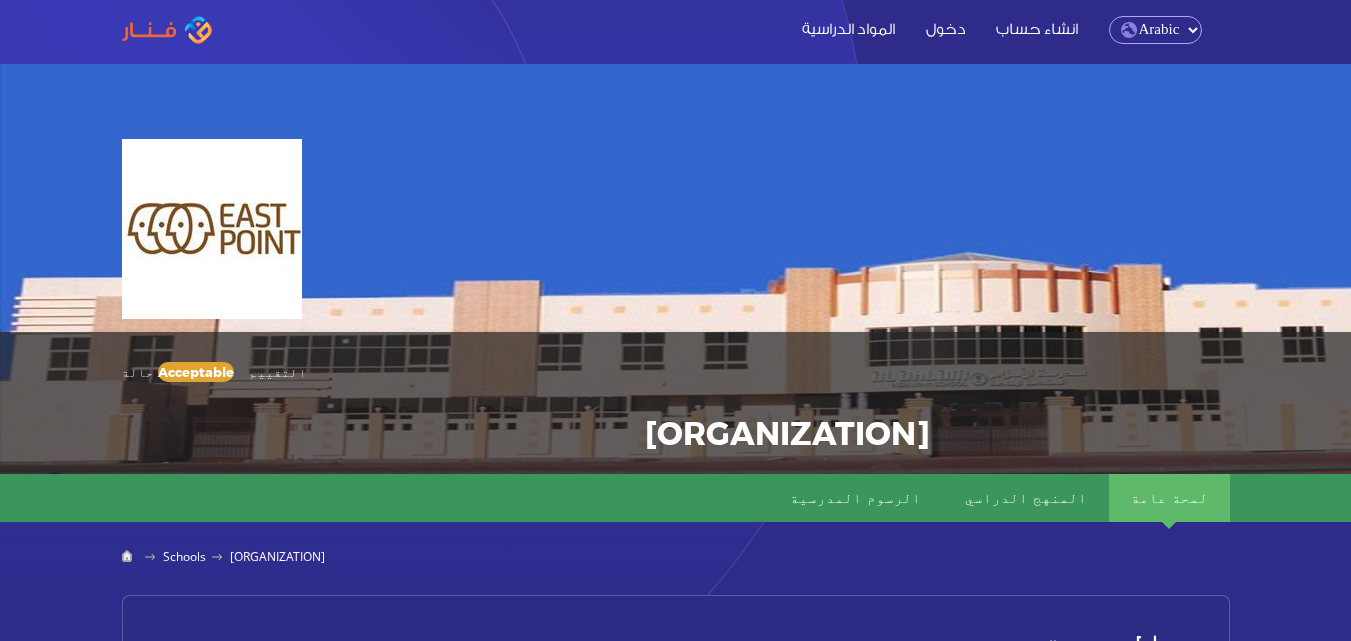 scroll, scrollTop: 0, scrollLeft: 0, axis: both 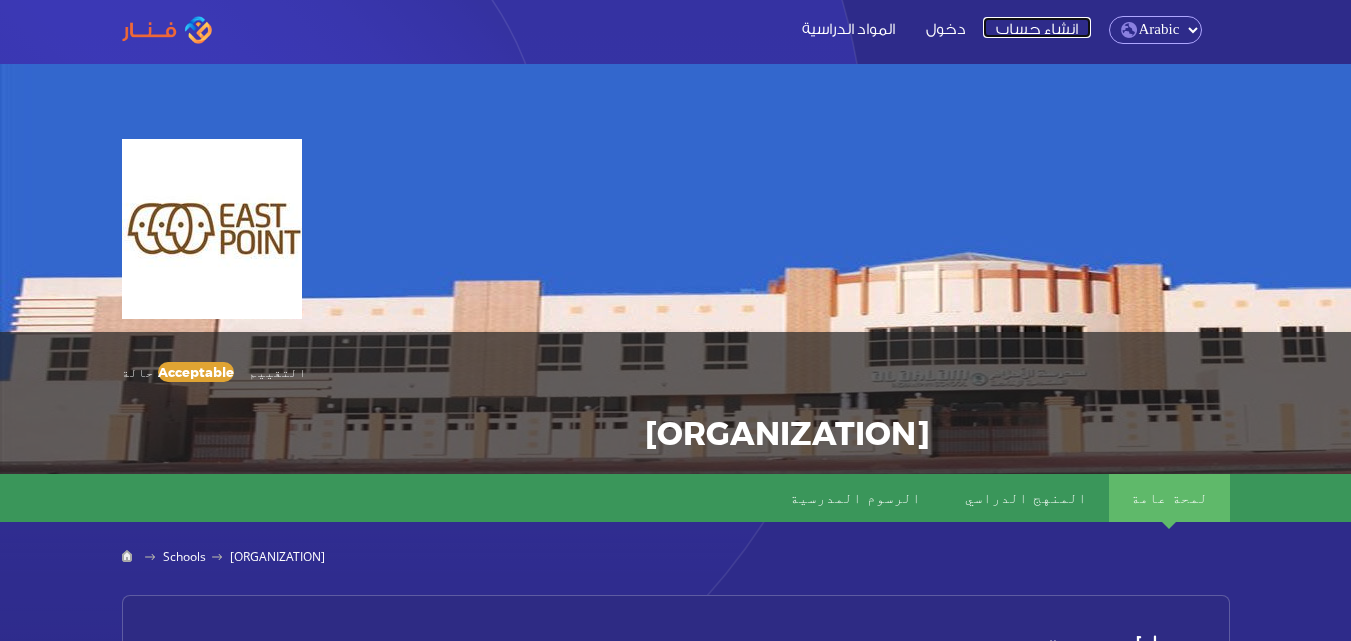 click on "انشاء حساب" at bounding box center (1037, 27) 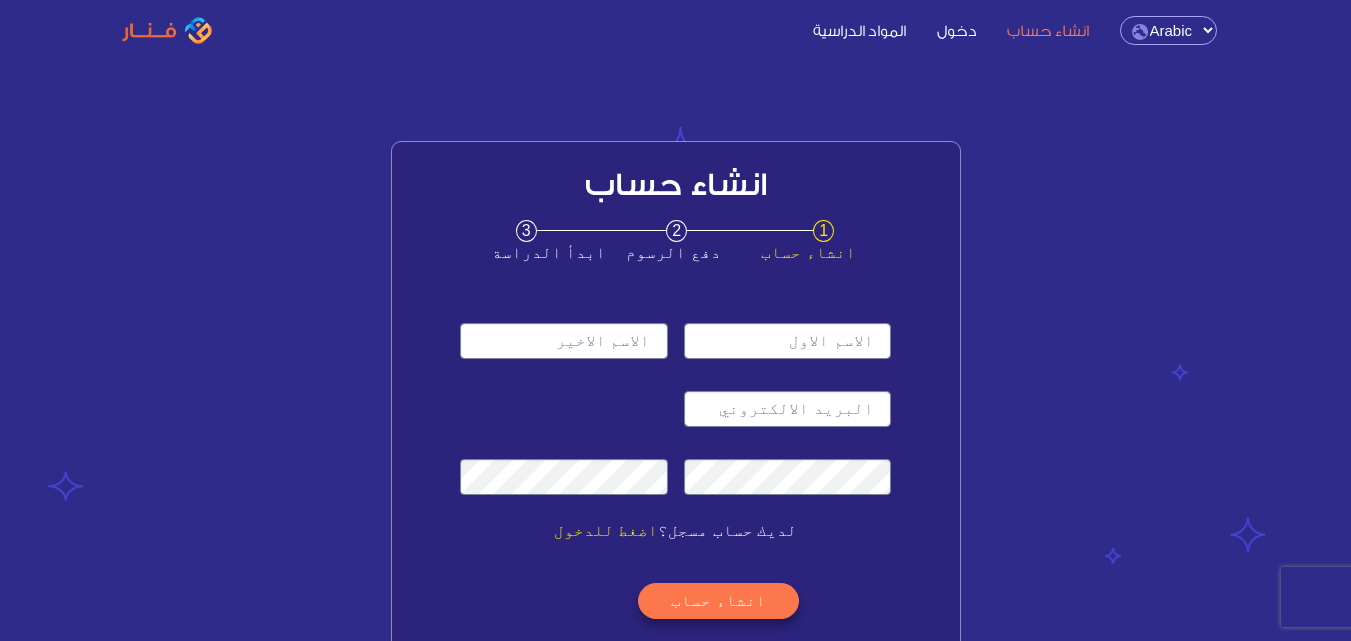 scroll, scrollTop: 0, scrollLeft: 0, axis: both 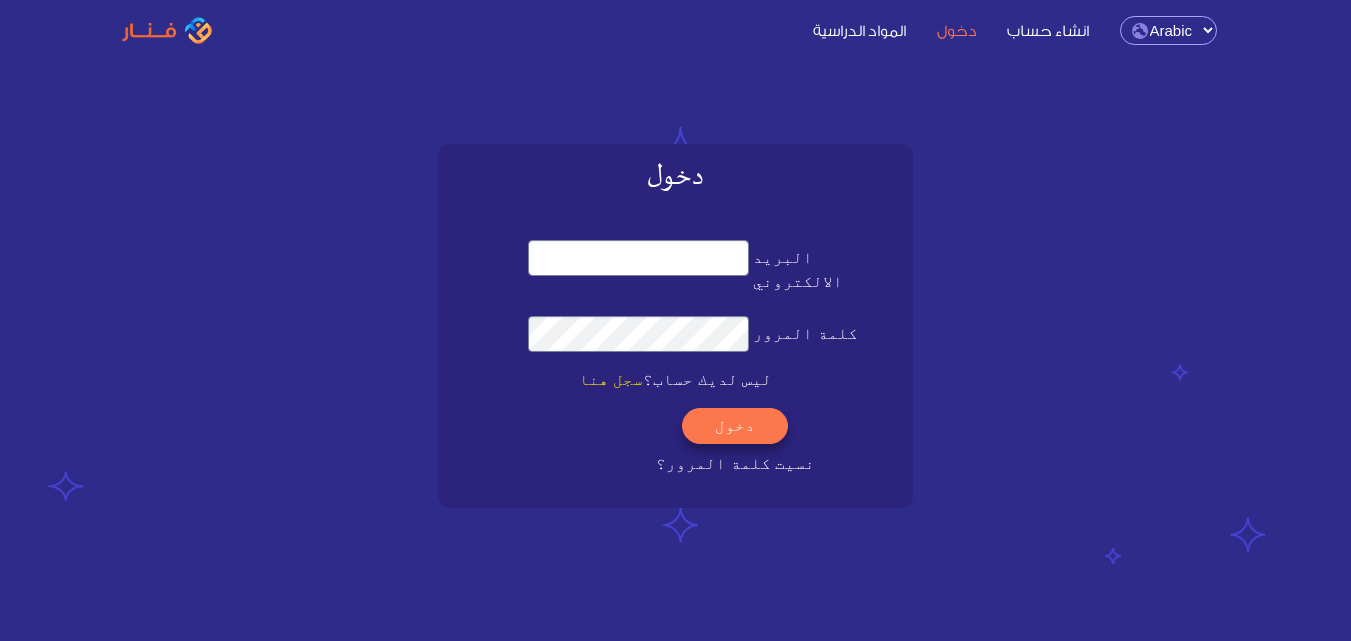 click on "انشاء حساب
دخول
المواد الدراسية
English
Arabic" at bounding box center [732, 30] 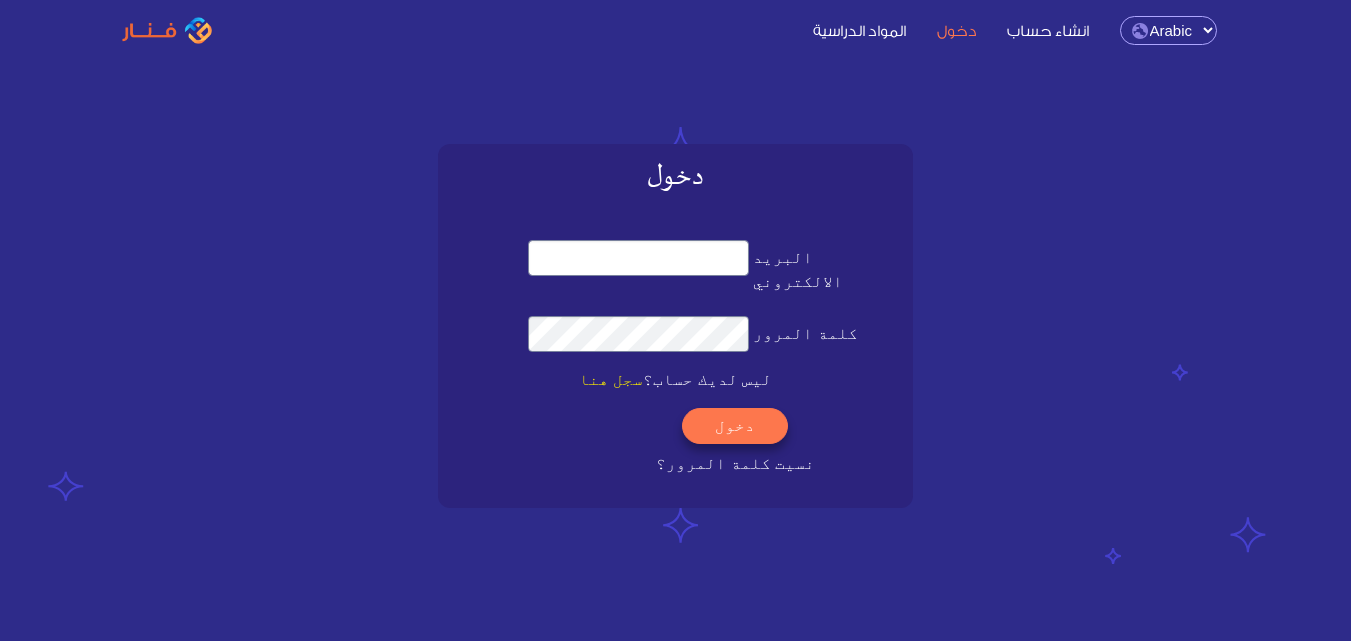 click on "English
Arabic" at bounding box center (1168, 30) 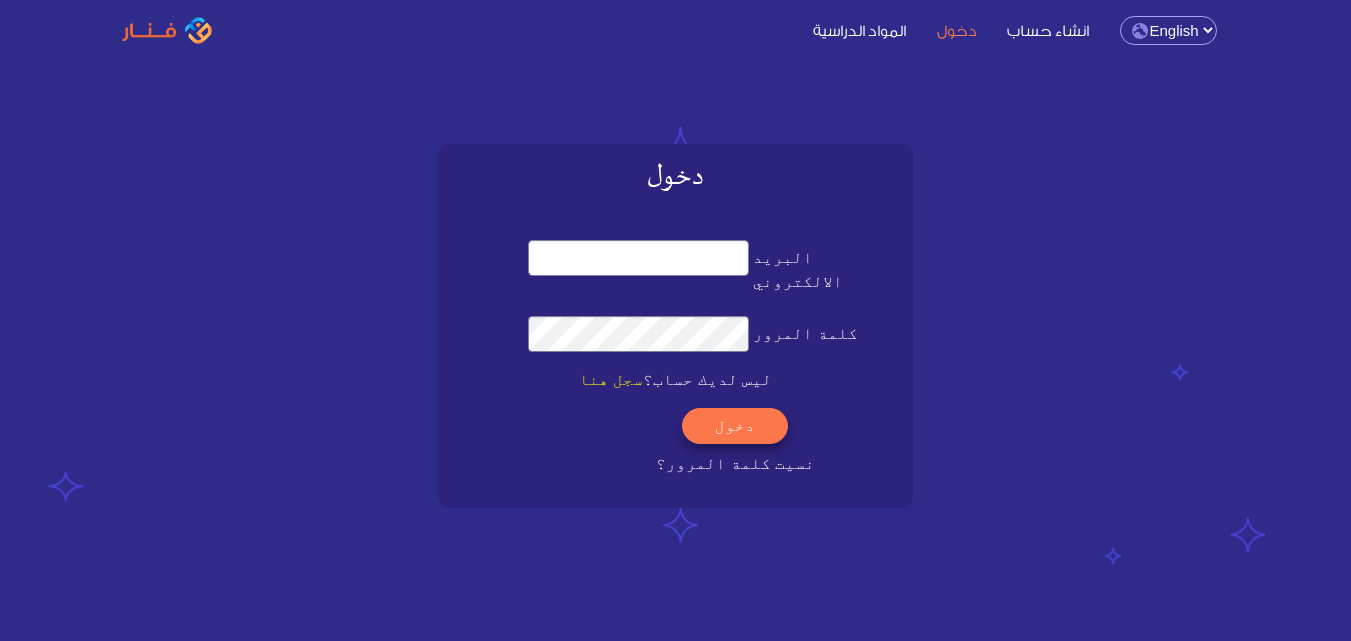 click on "English
Arabic" at bounding box center [1168, 30] 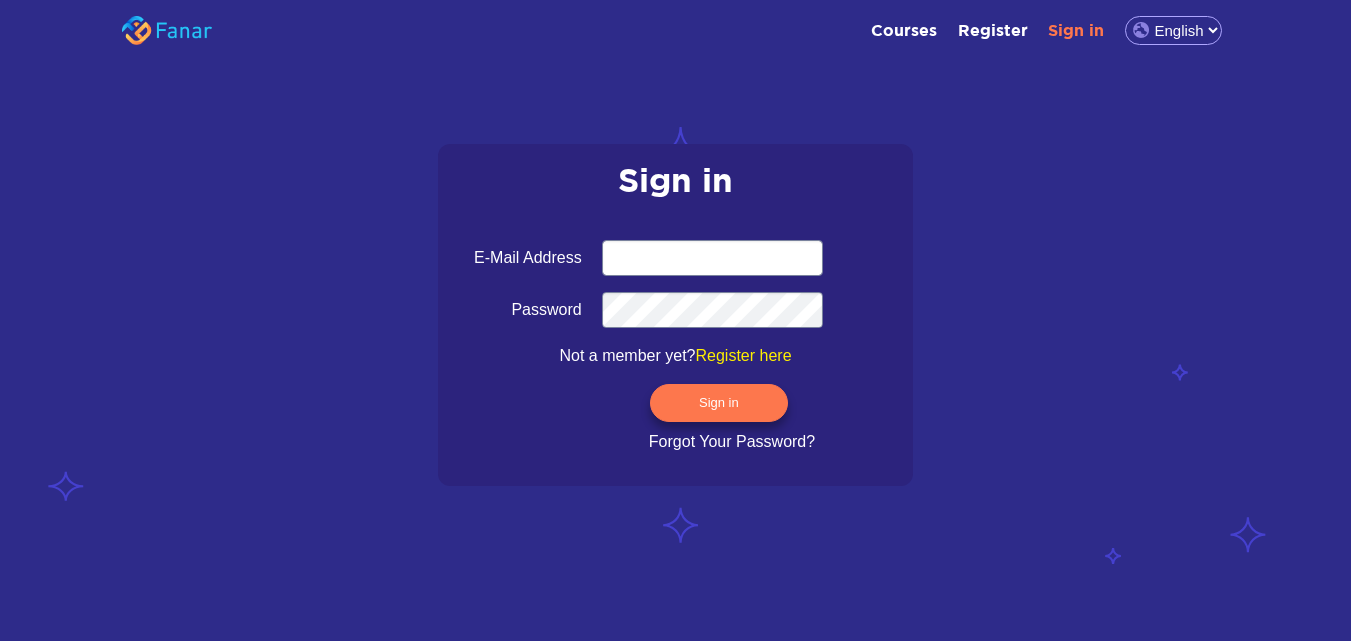scroll, scrollTop: 0, scrollLeft: 0, axis: both 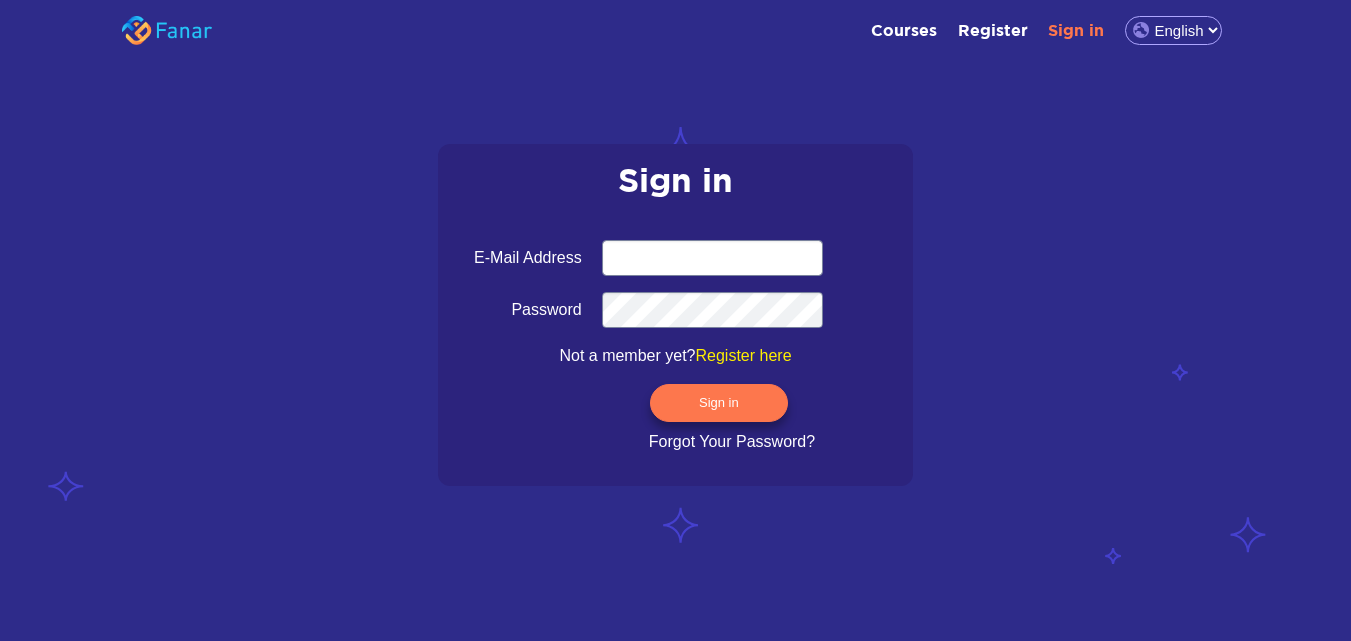click at bounding box center (167, 30) 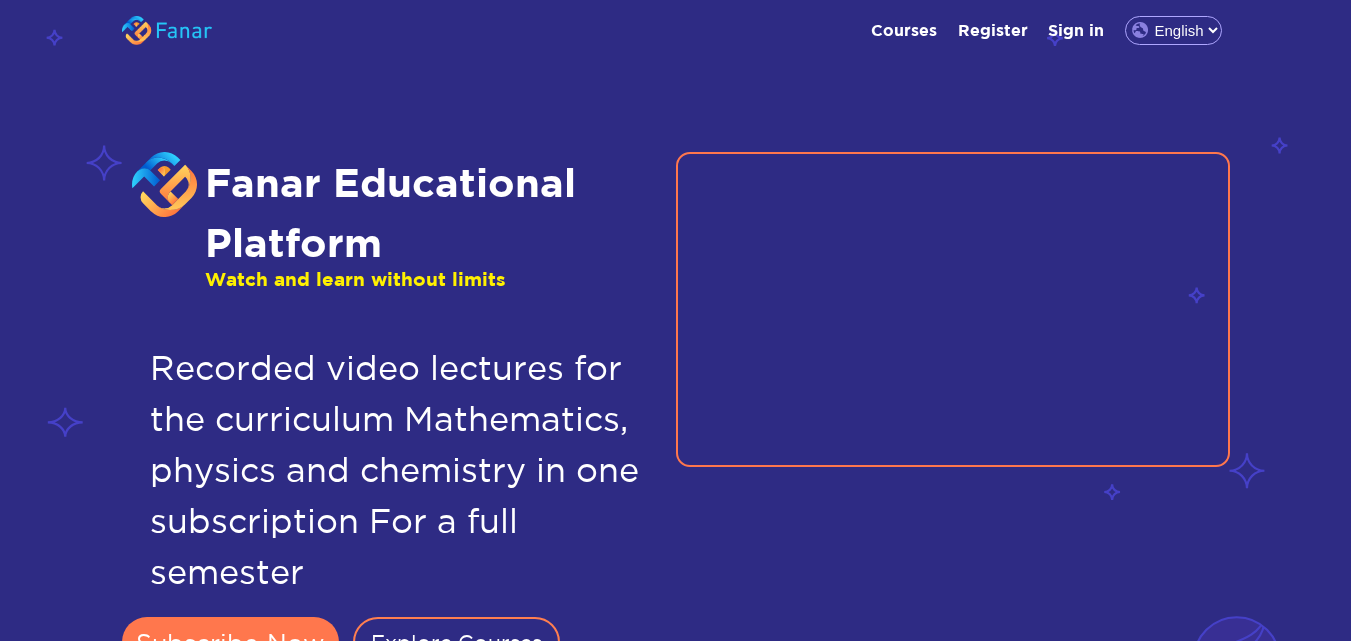 scroll, scrollTop: 0, scrollLeft: 0, axis: both 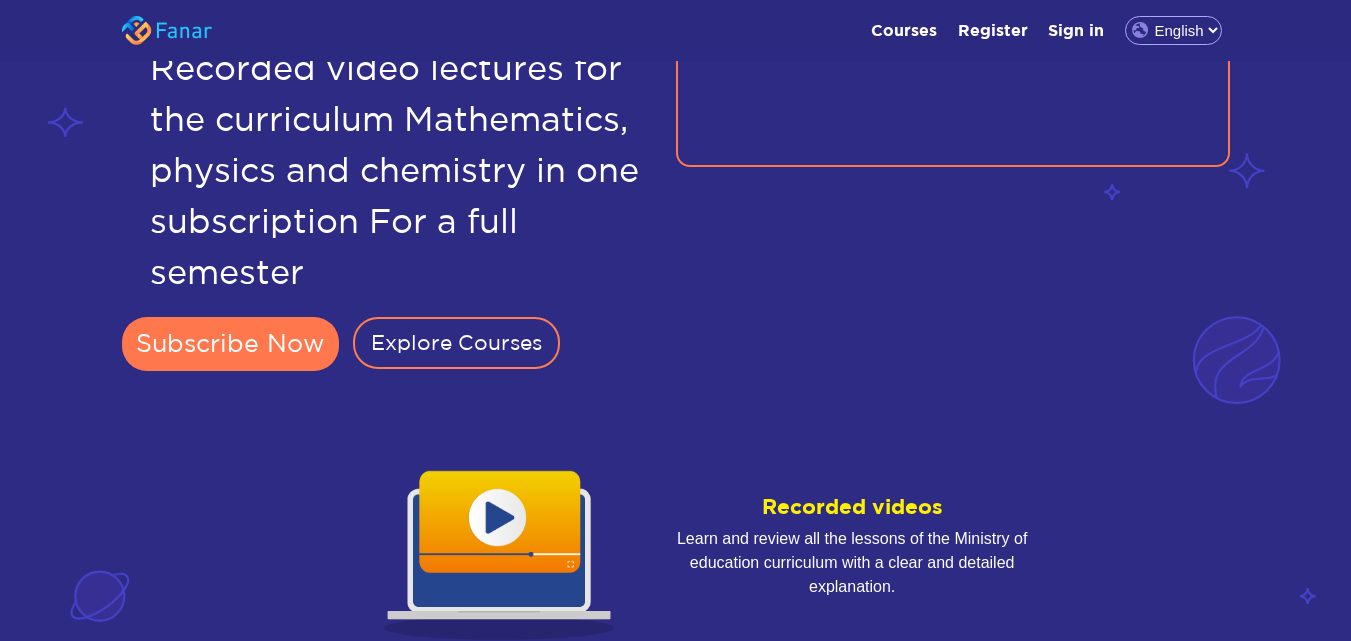 click on "Explore Courses" at bounding box center (456, 343) 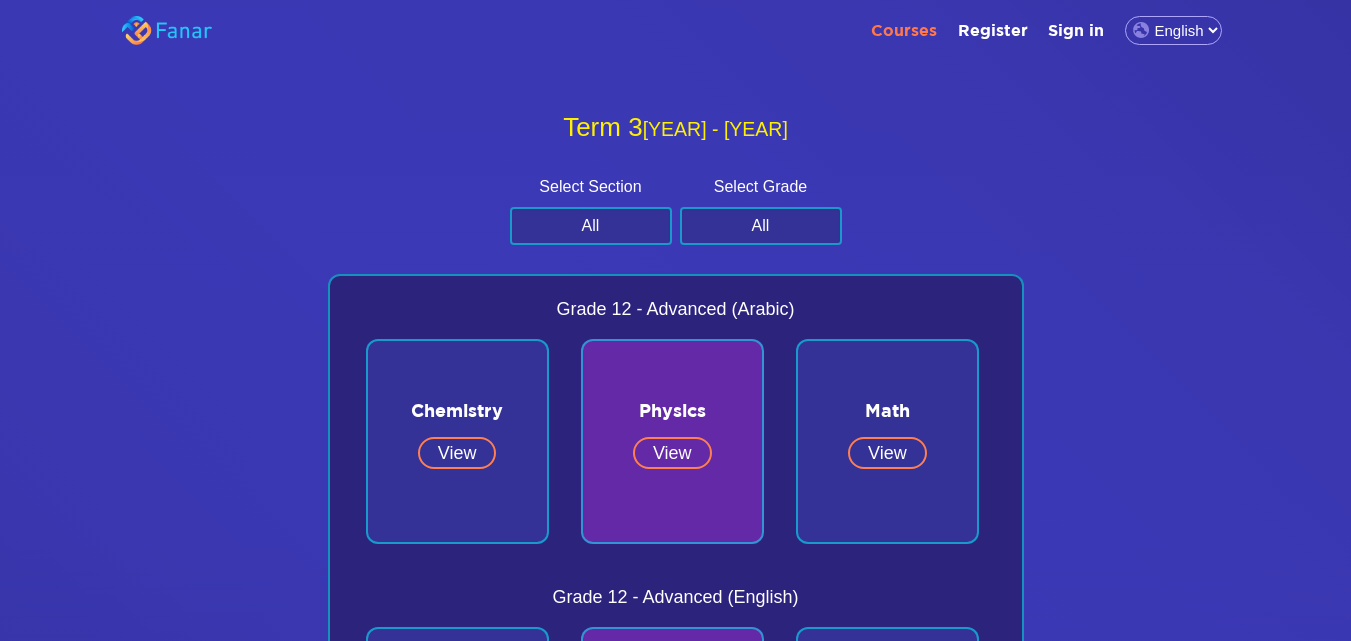 scroll, scrollTop: 0, scrollLeft: 0, axis: both 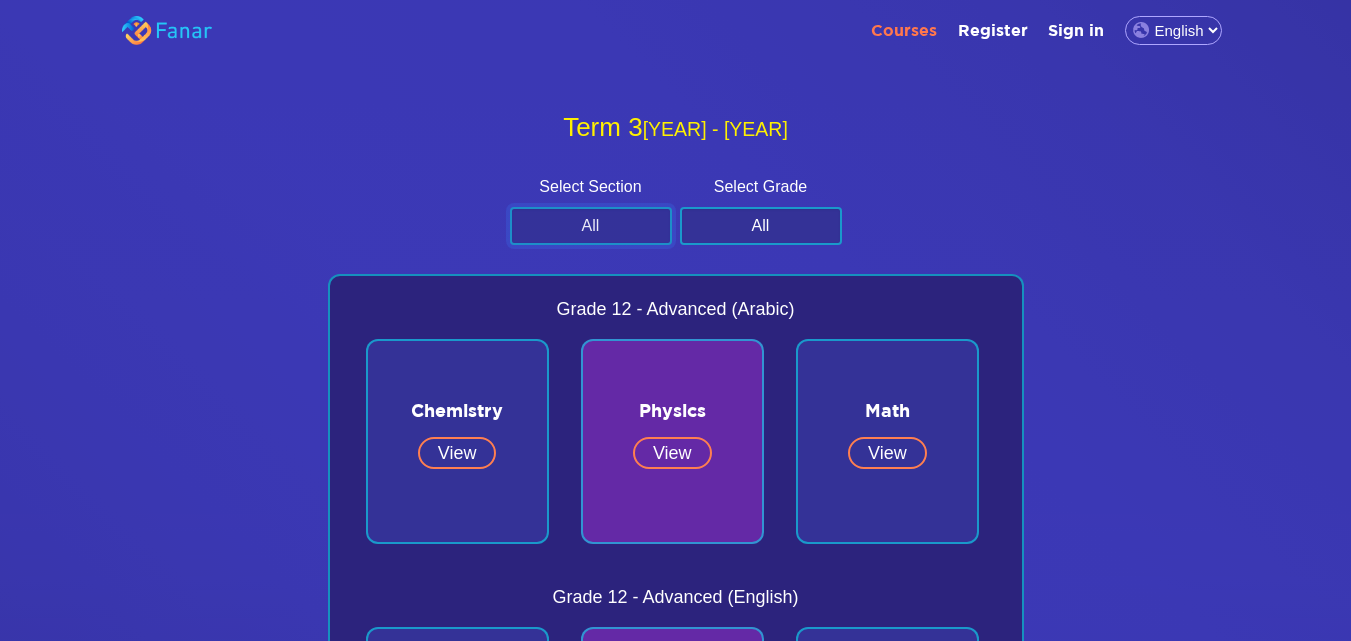 click on "All
Advanced
General" at bounding box center [591, 226] 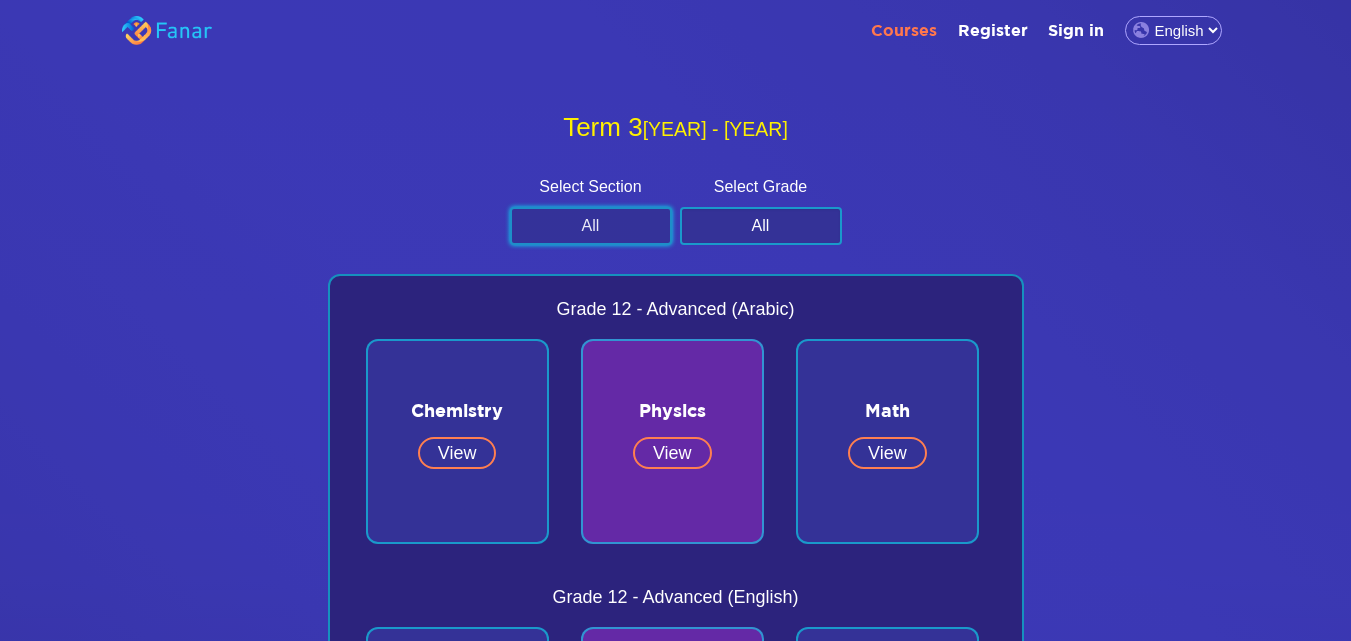 select on "General" 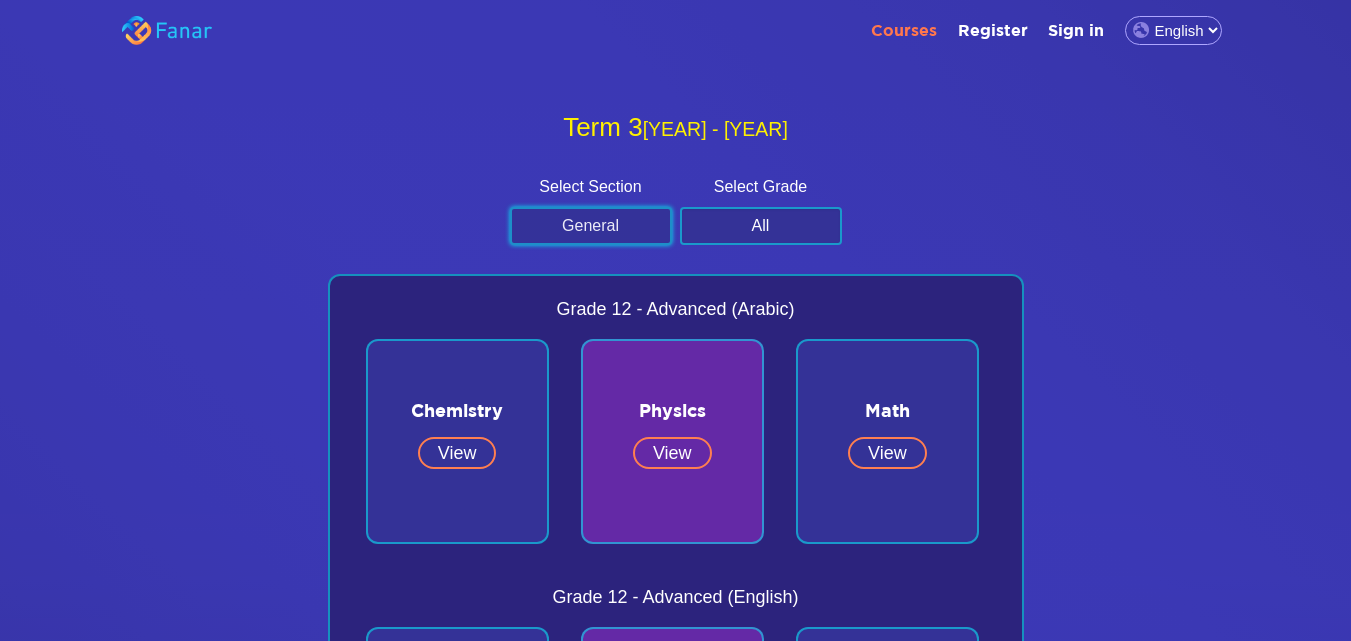 click on "All
Advanced
General" at bounding box center [591, 226] 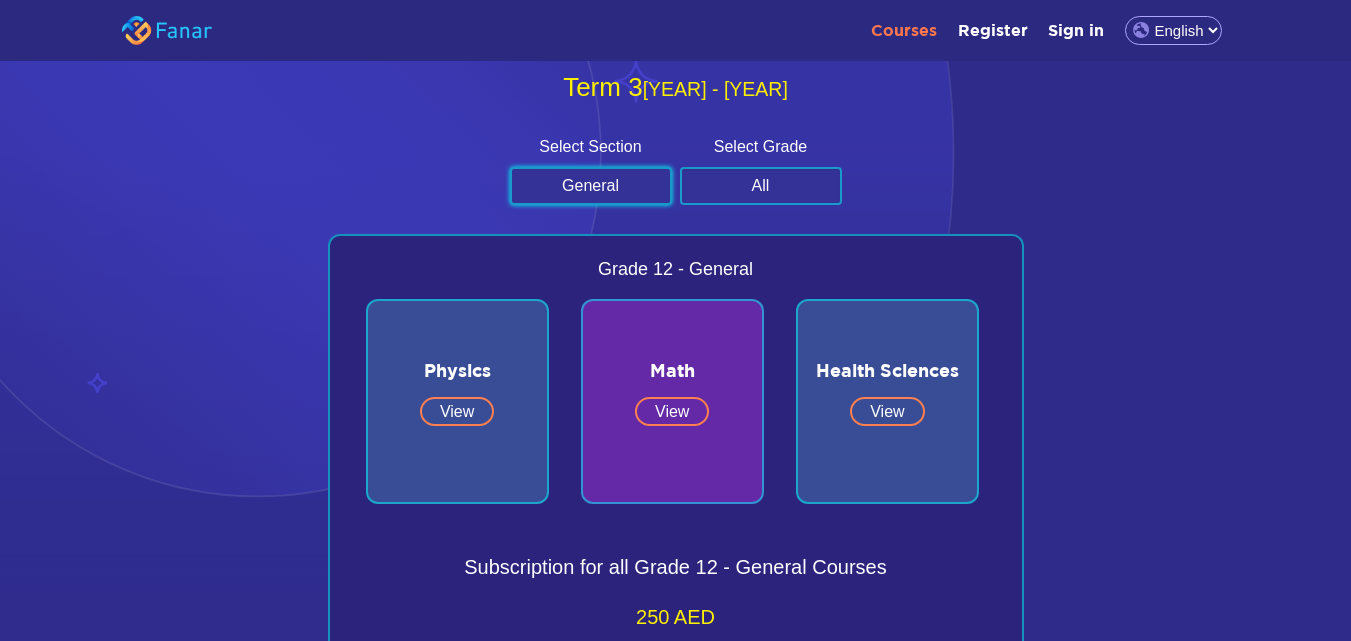 scroll, scrollTop: 0, scrollLeft: 0, axis: both 